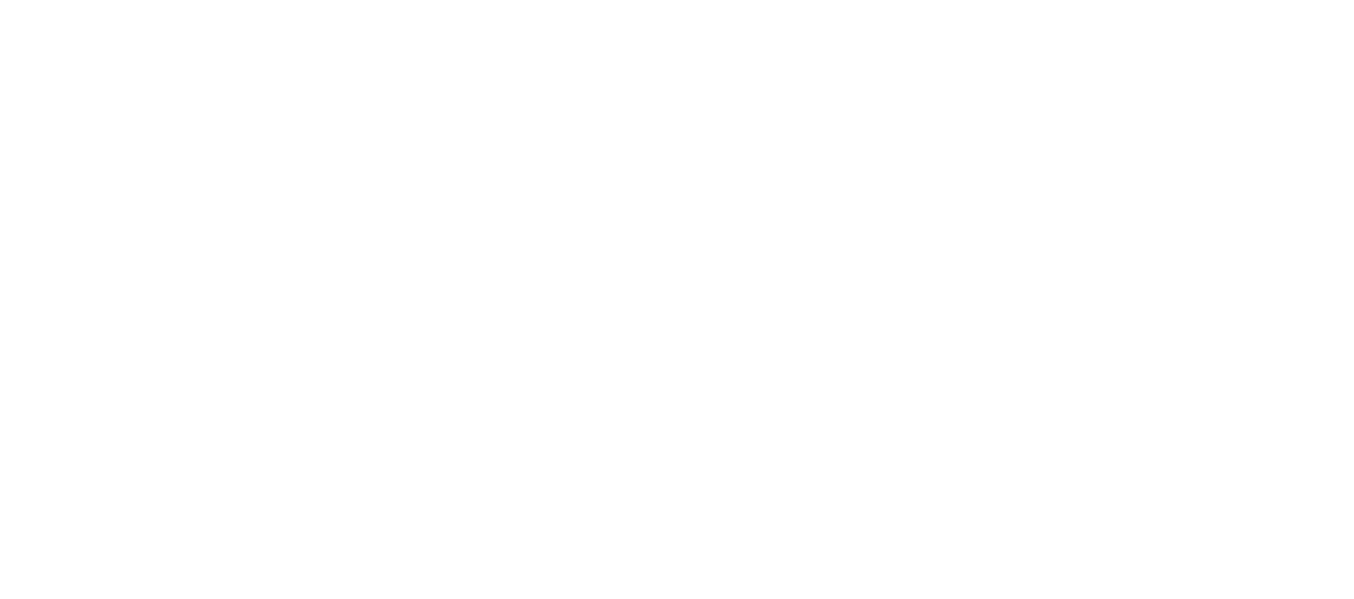 scroll, scrollTop: 0, scrollLeft: 0, axis: both 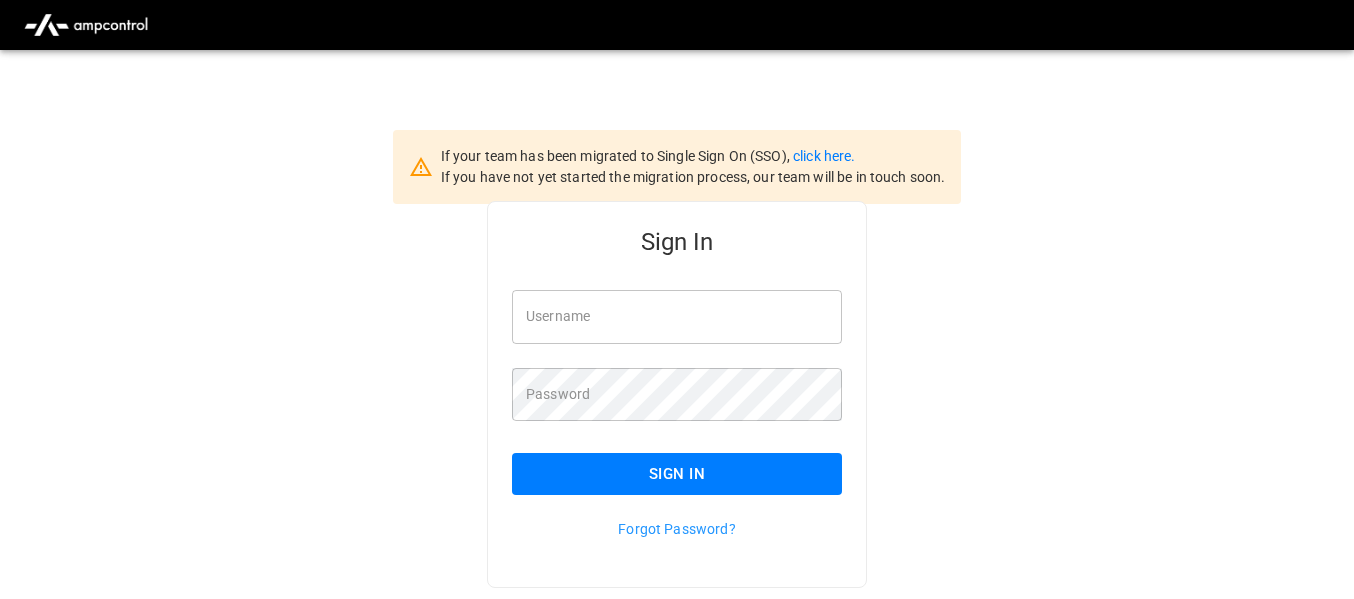 click on "Username" at bounding box center [677, 316] 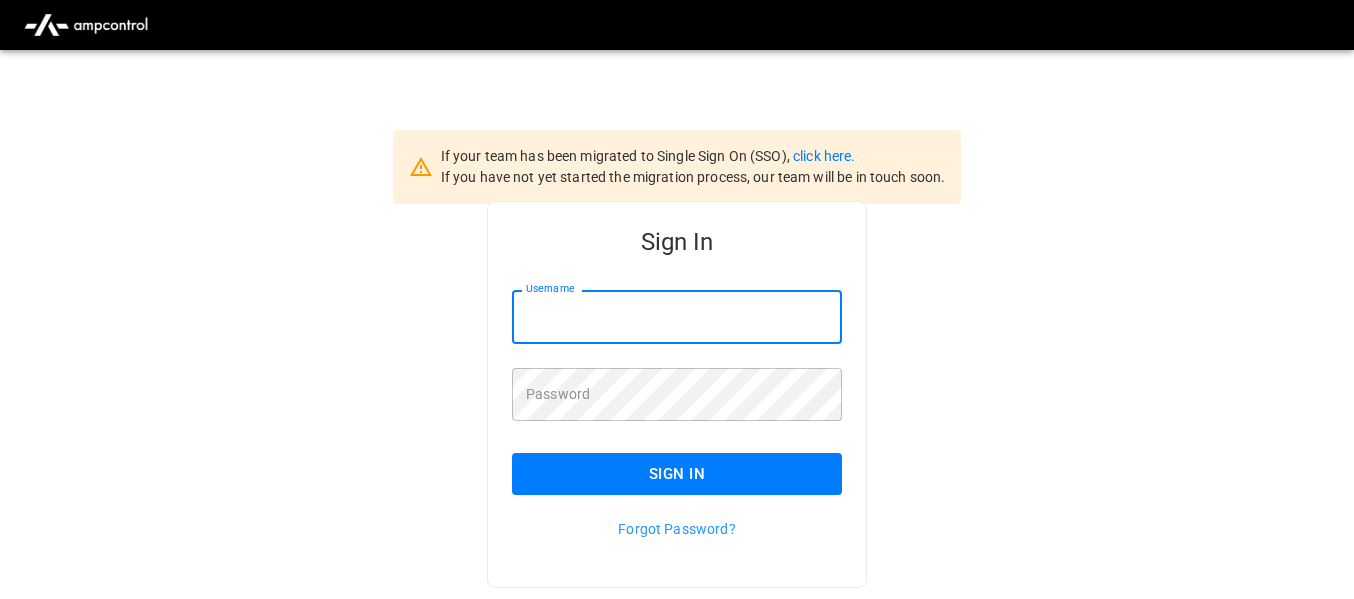 type on "**********" 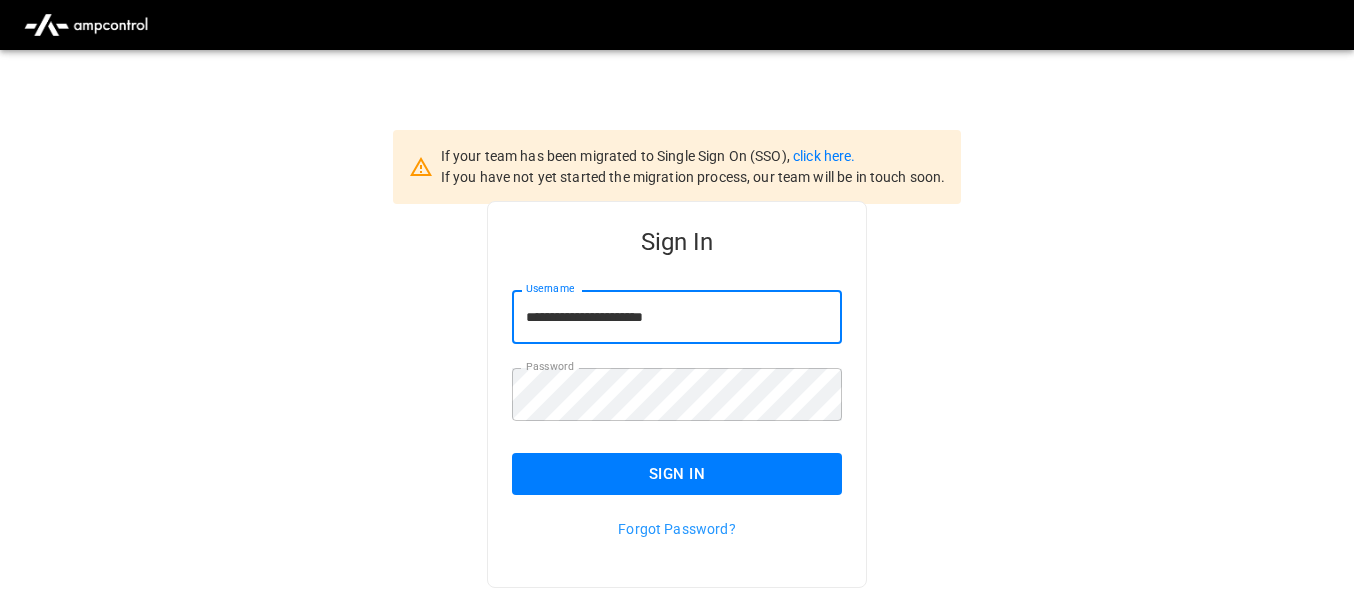 click on "Sign In" at bounding box center (677, 474) 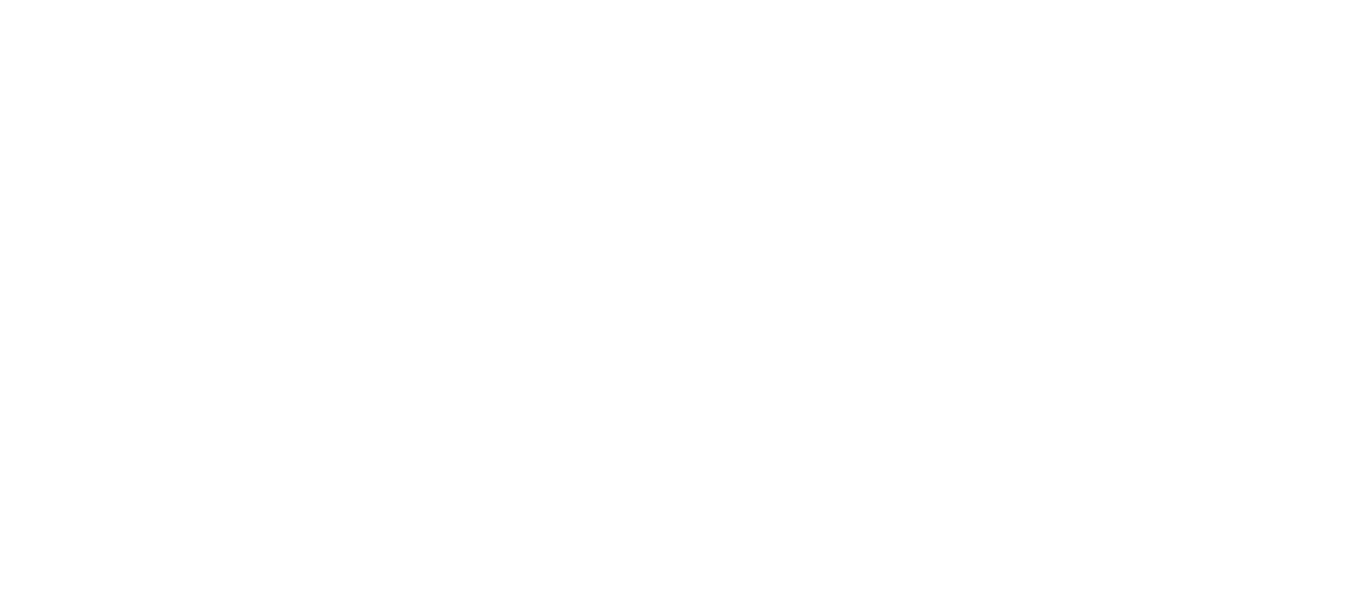 scroll, scrollTop: 0, scrollLeft: 0, axis: both 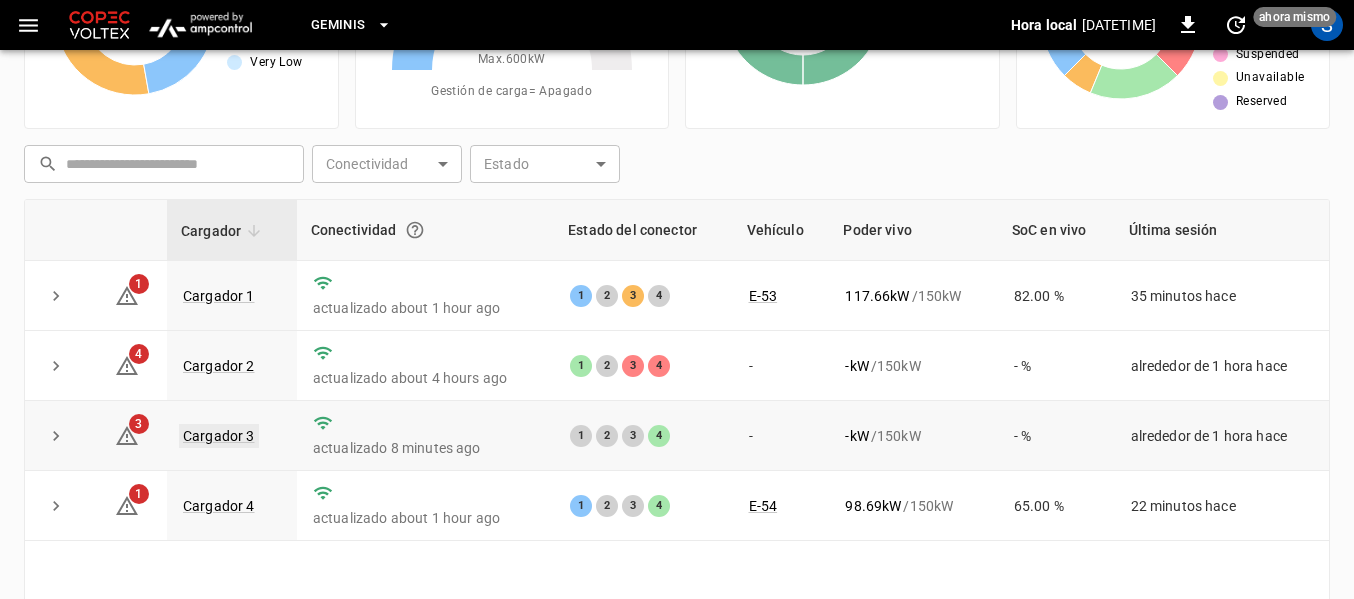 click on "Cargador 3" at bounding box center (219, 436) 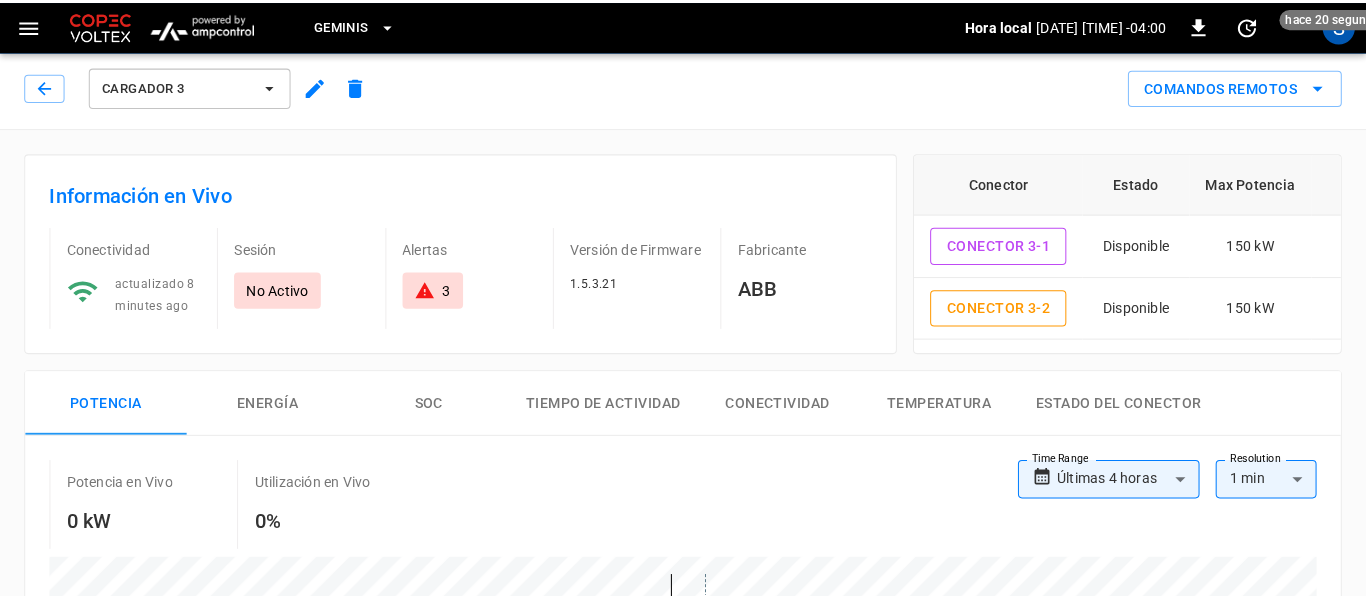 scroll, scrollTop: 0, scrollLeft: 0, axis: both 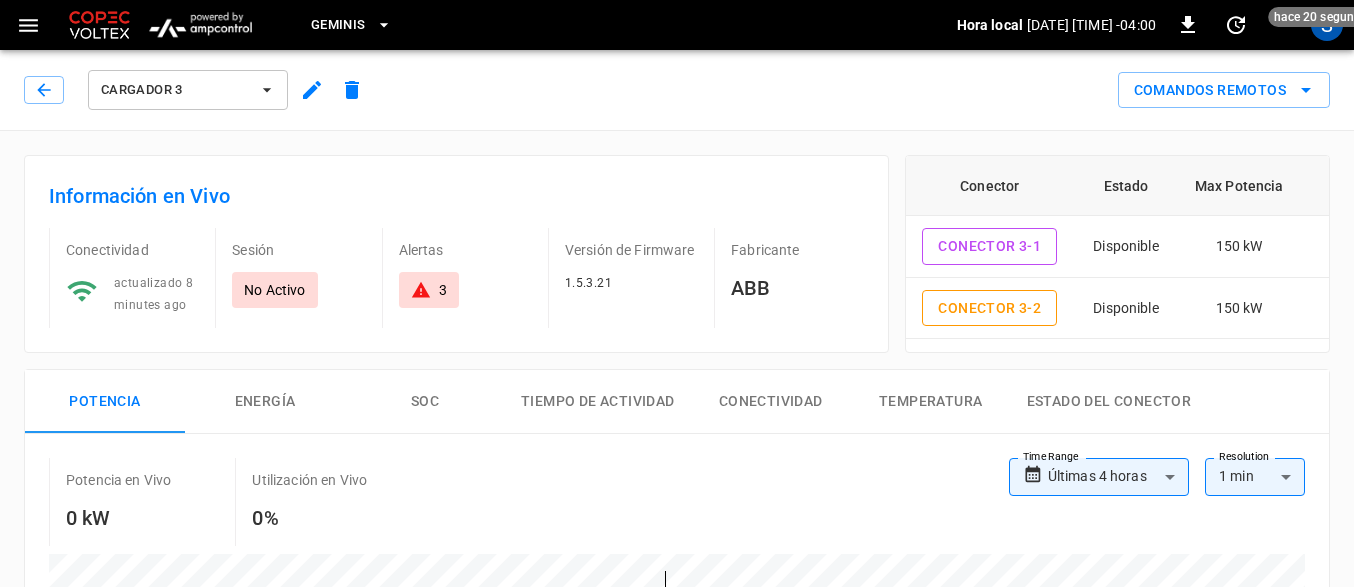 click 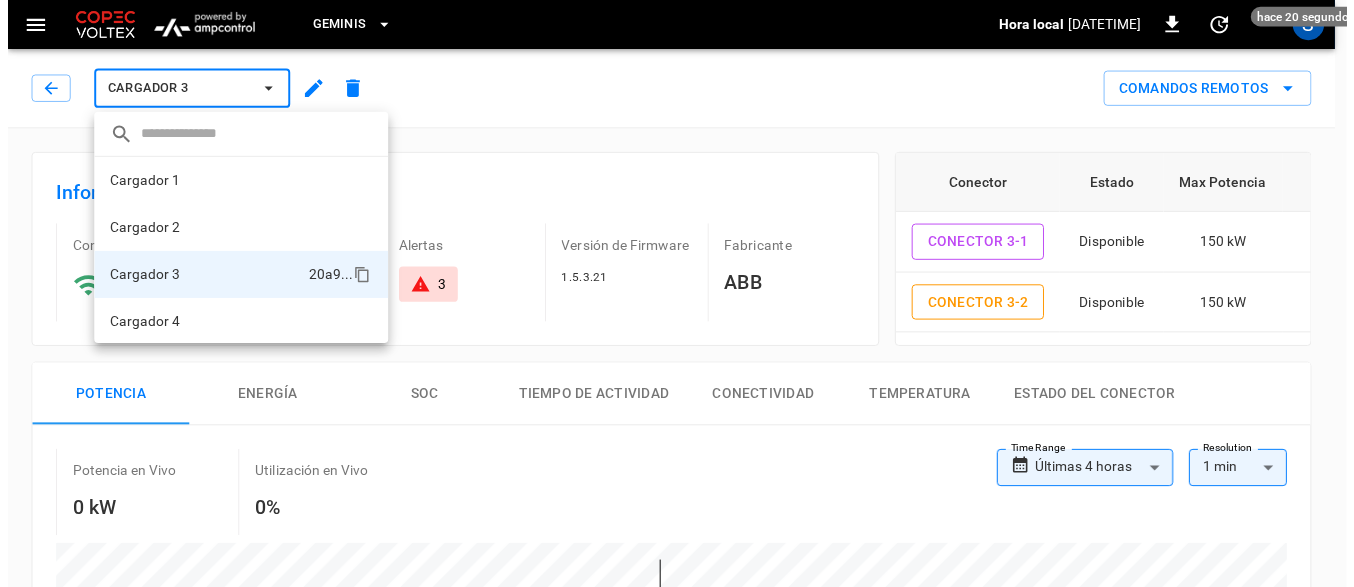 scroll, scrollTop: 2, scrollLeft: 0, axis: vertical 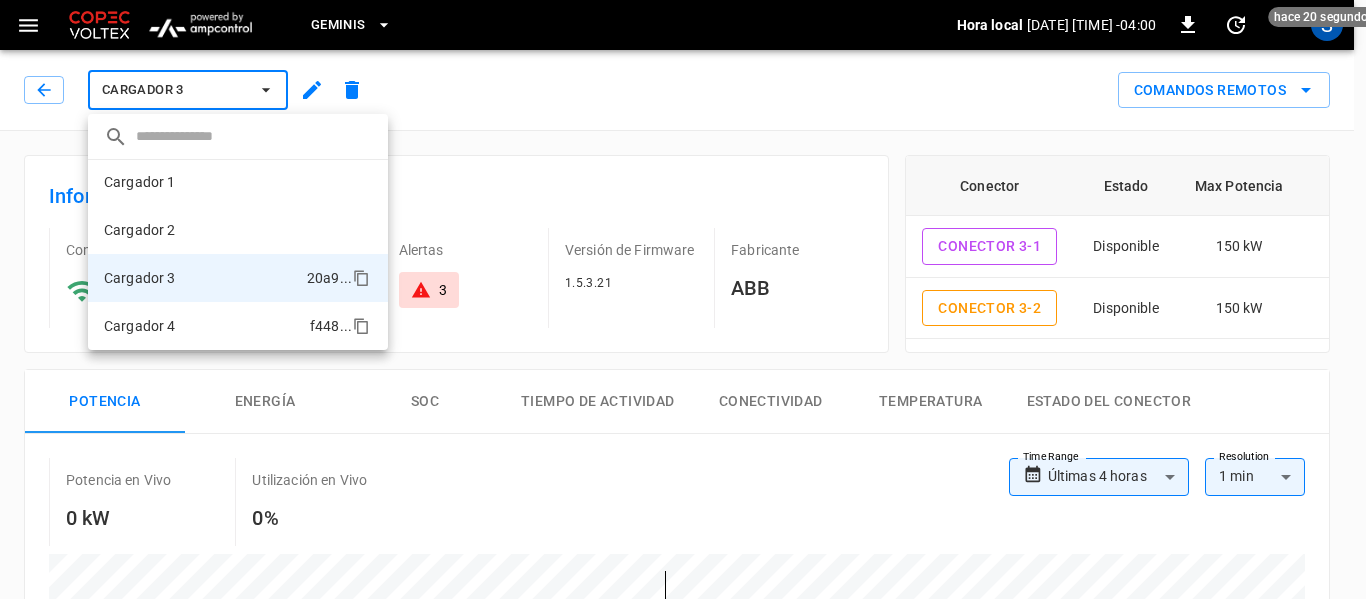 click on "Cargador 4 f448 ..." at bounding box center (238, 326) 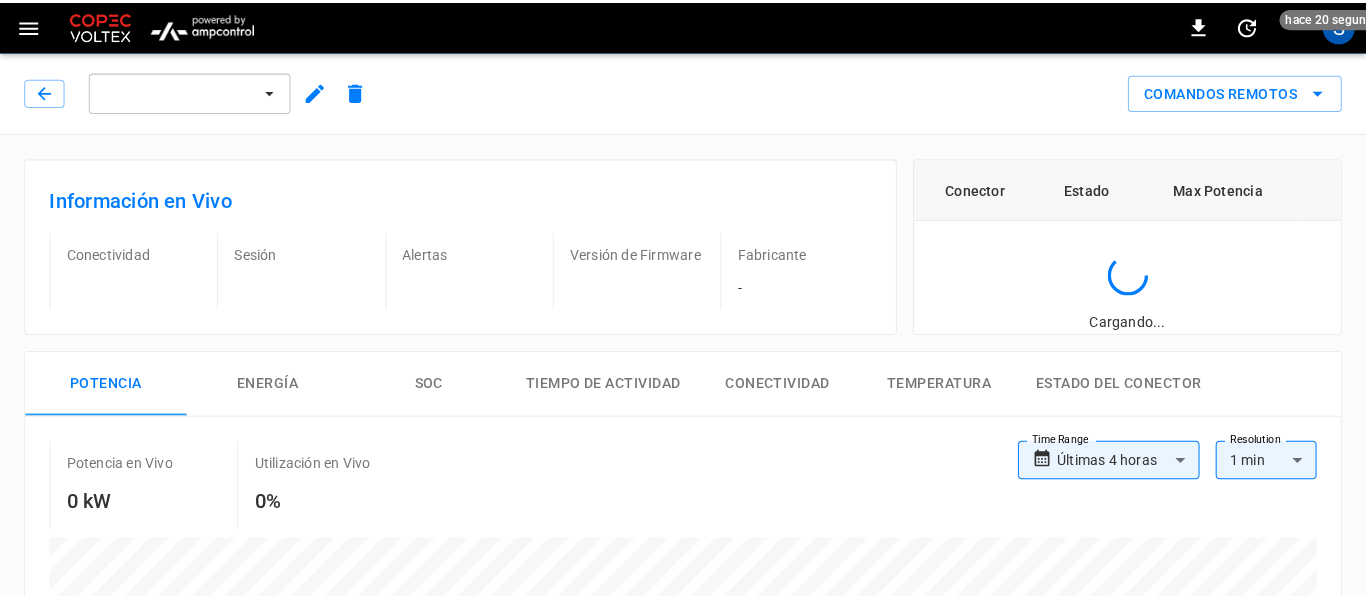 scroll, scrollTop: 0, scrollLeft: 0, axis: both 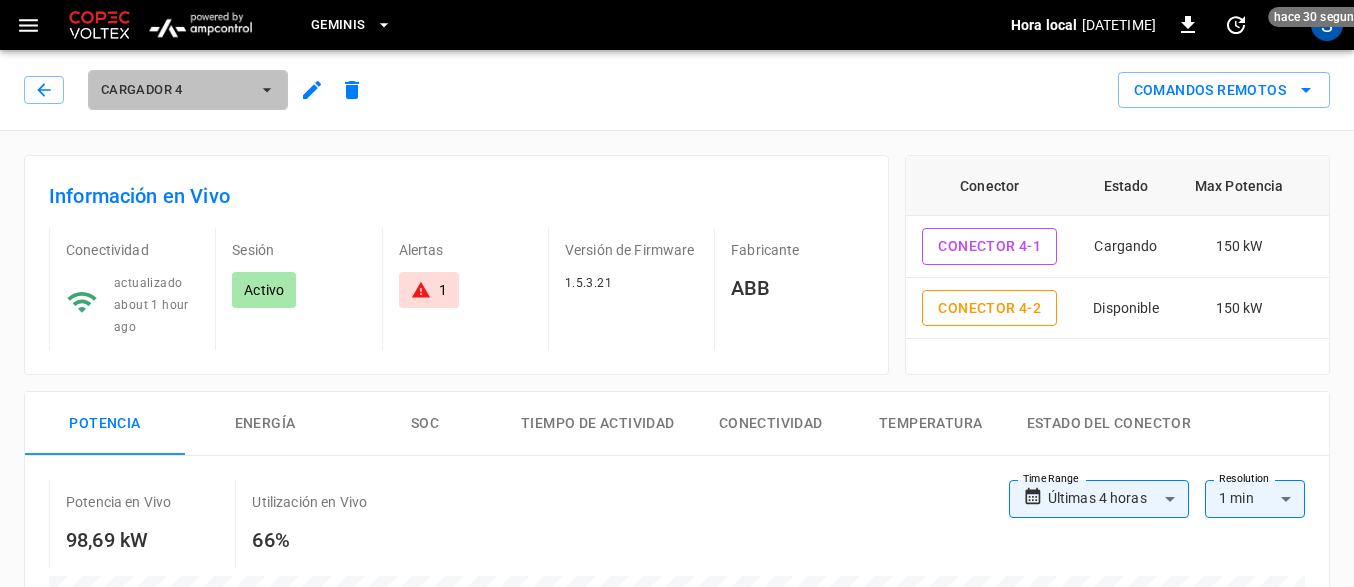 click 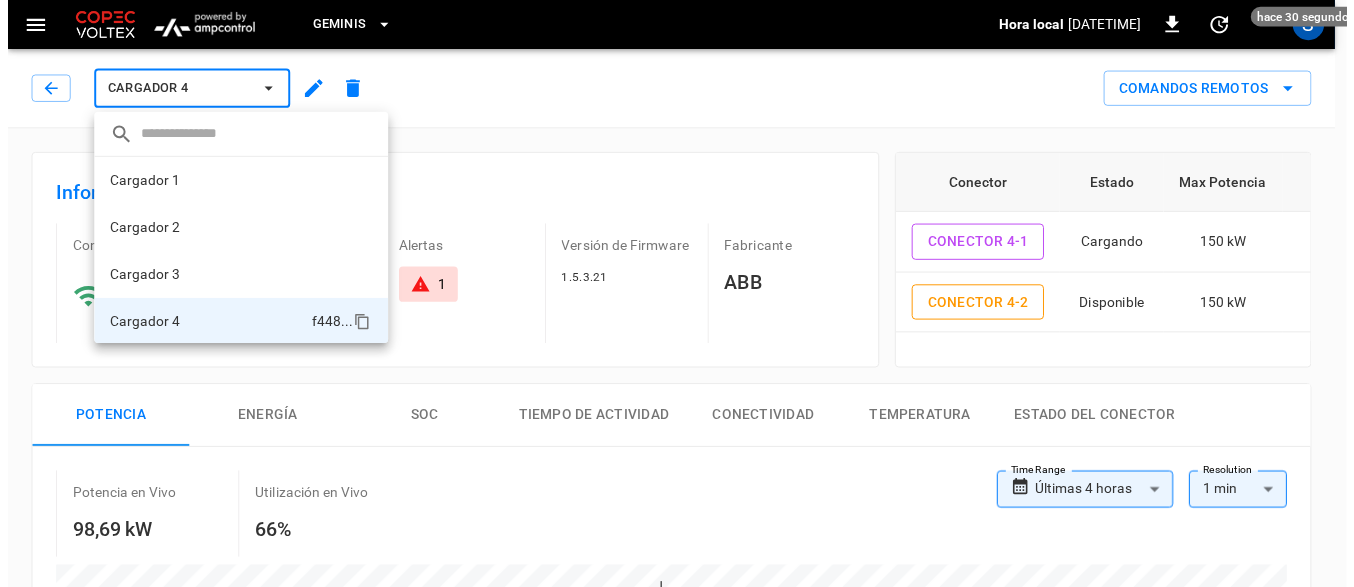 scroll, scrollTop: 2, scrollLeft: 0, axis: vertical 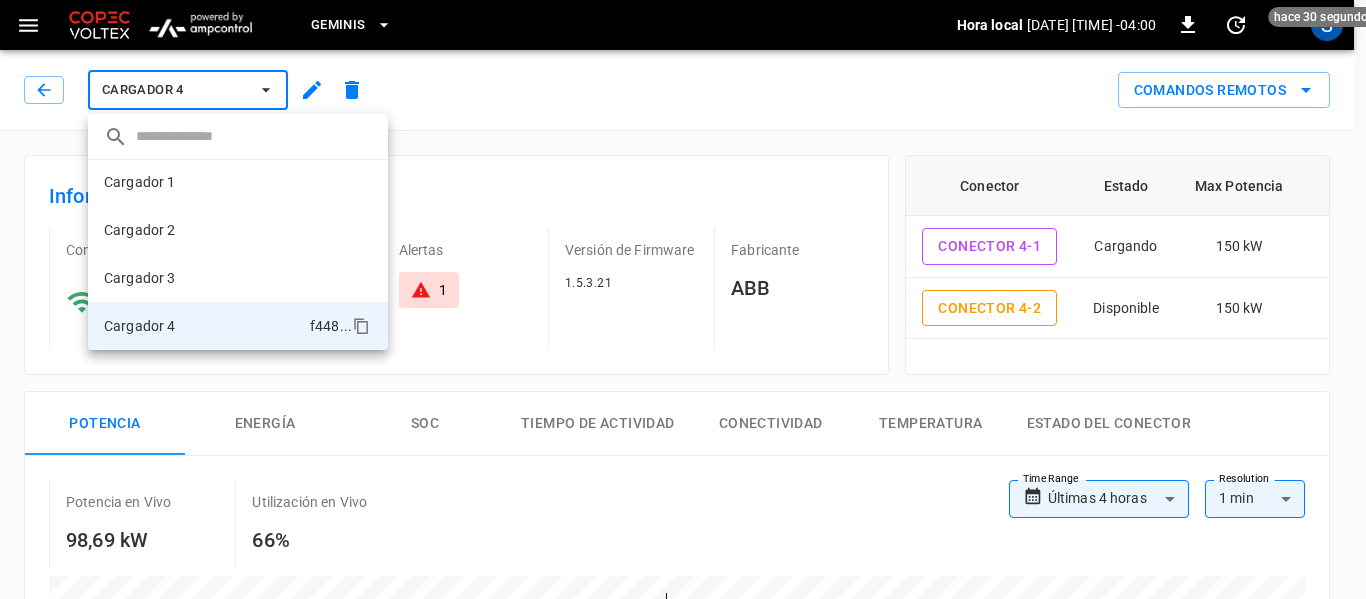 click on "Cargador 2" at bounding box center (140, 230) 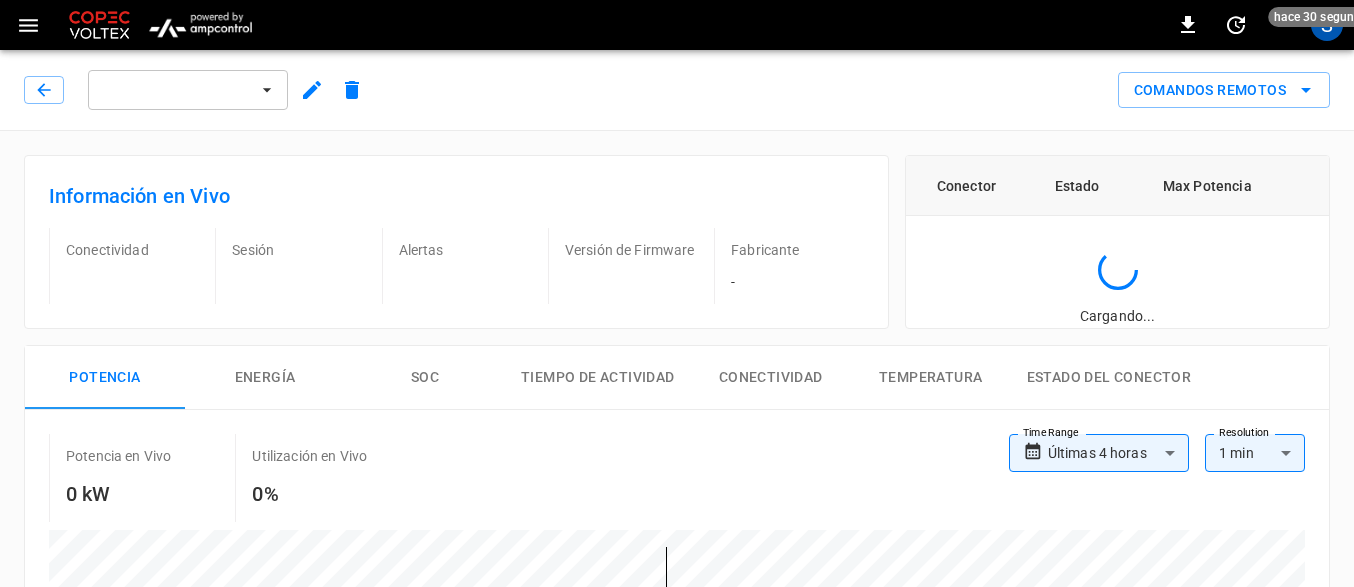 scroll, scrollTop: 0, scrollLeft: 0, axis: both 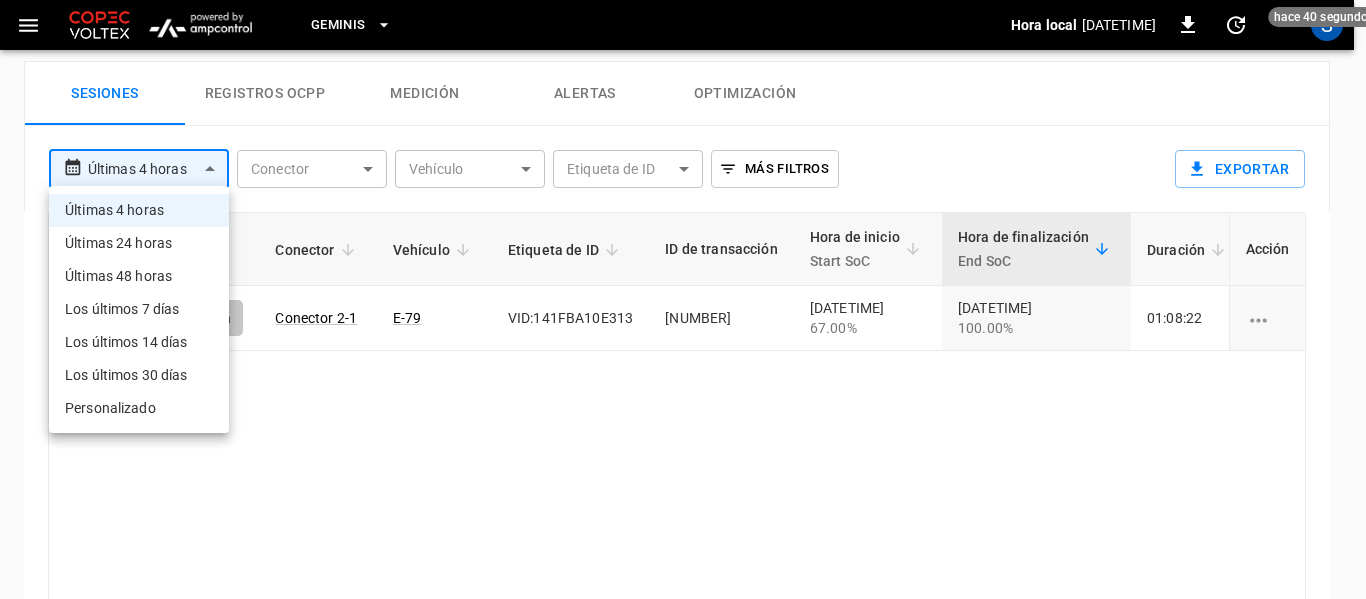 click on "**********" at bounding box center [683, -146] 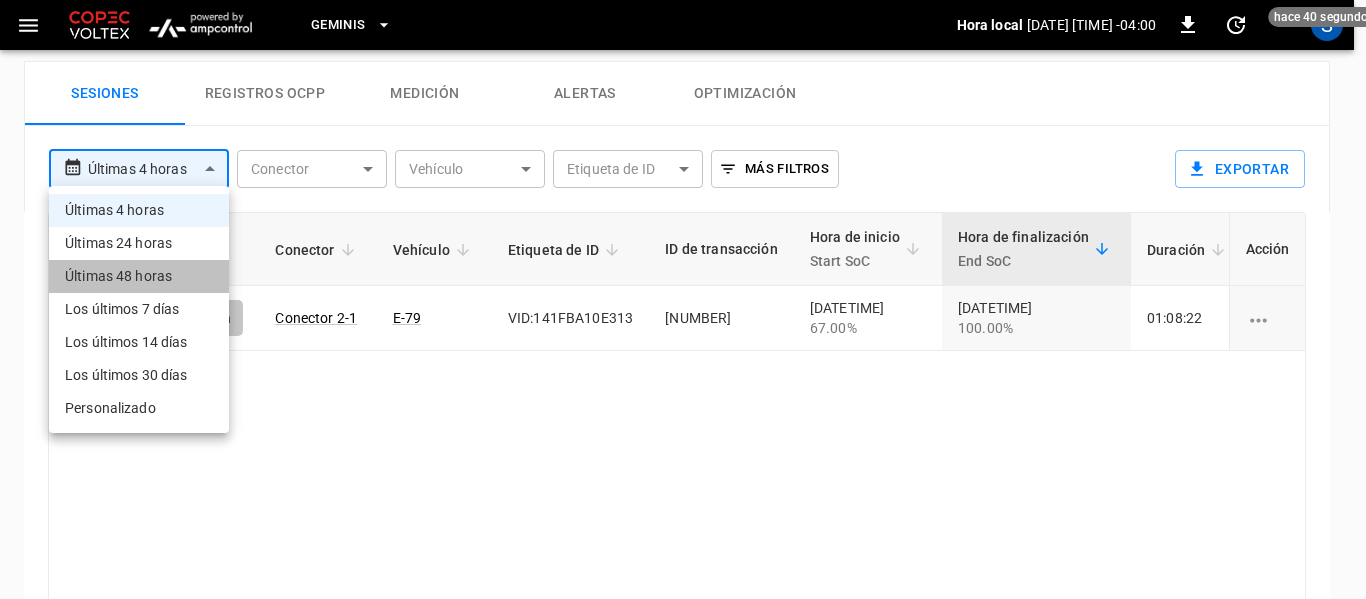 click on "Últimas 48 horas" at bounding box center (139, 276) 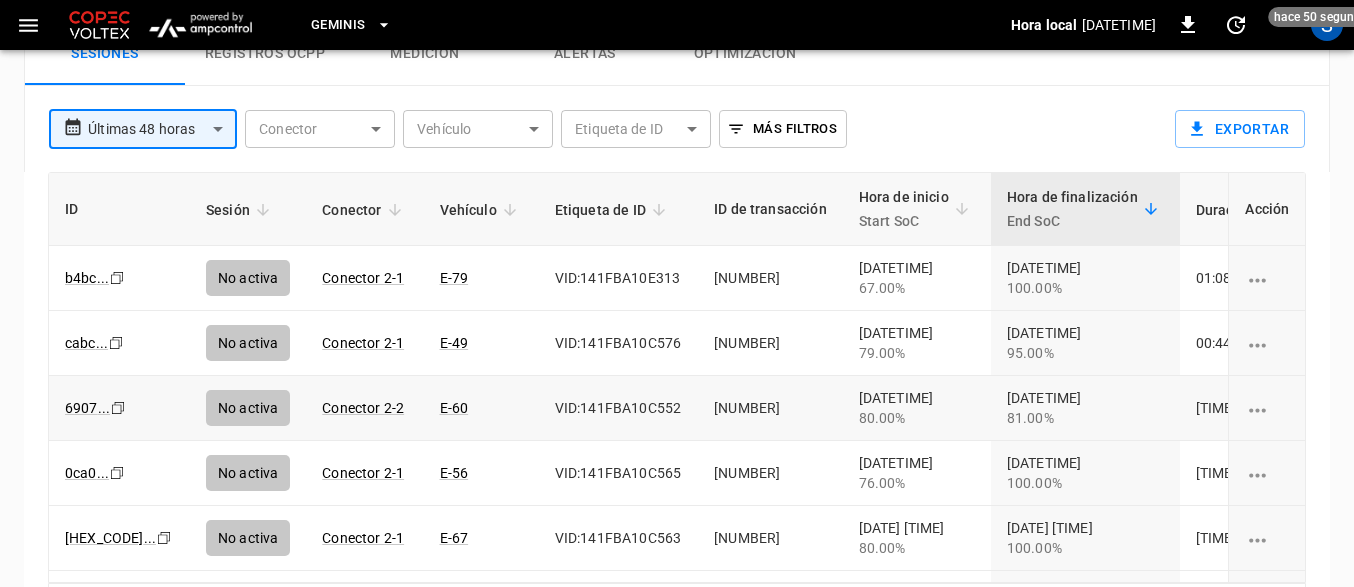 scroll, scrollTop: 1100, scrollLeft: 0, axis: vertical 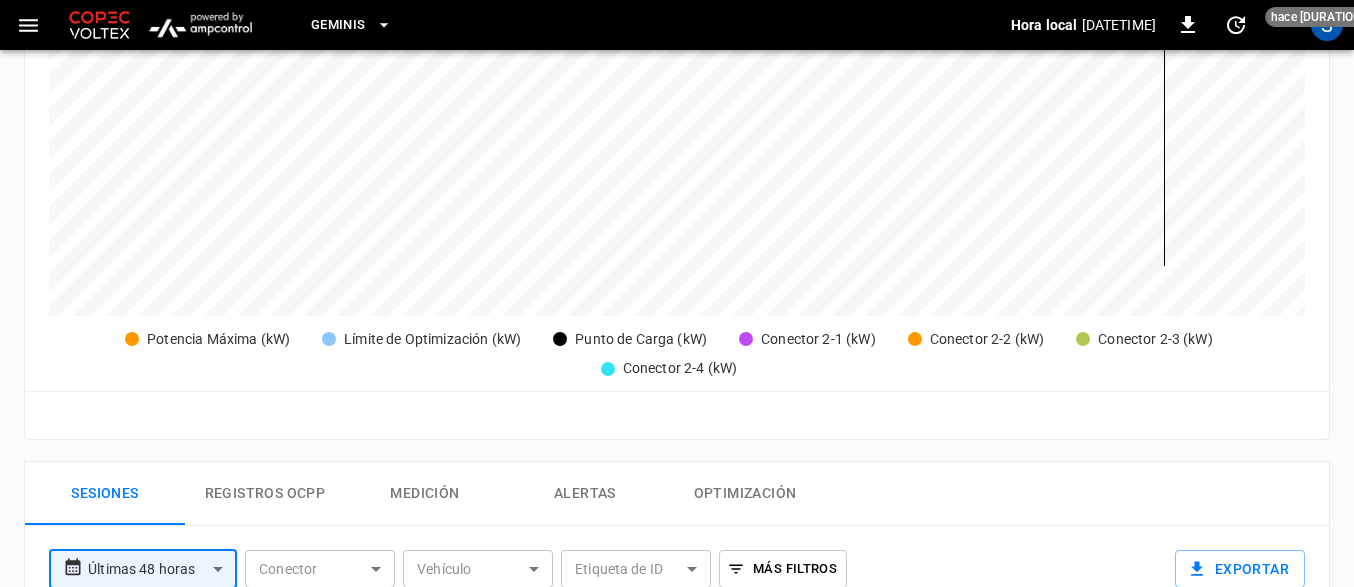 click 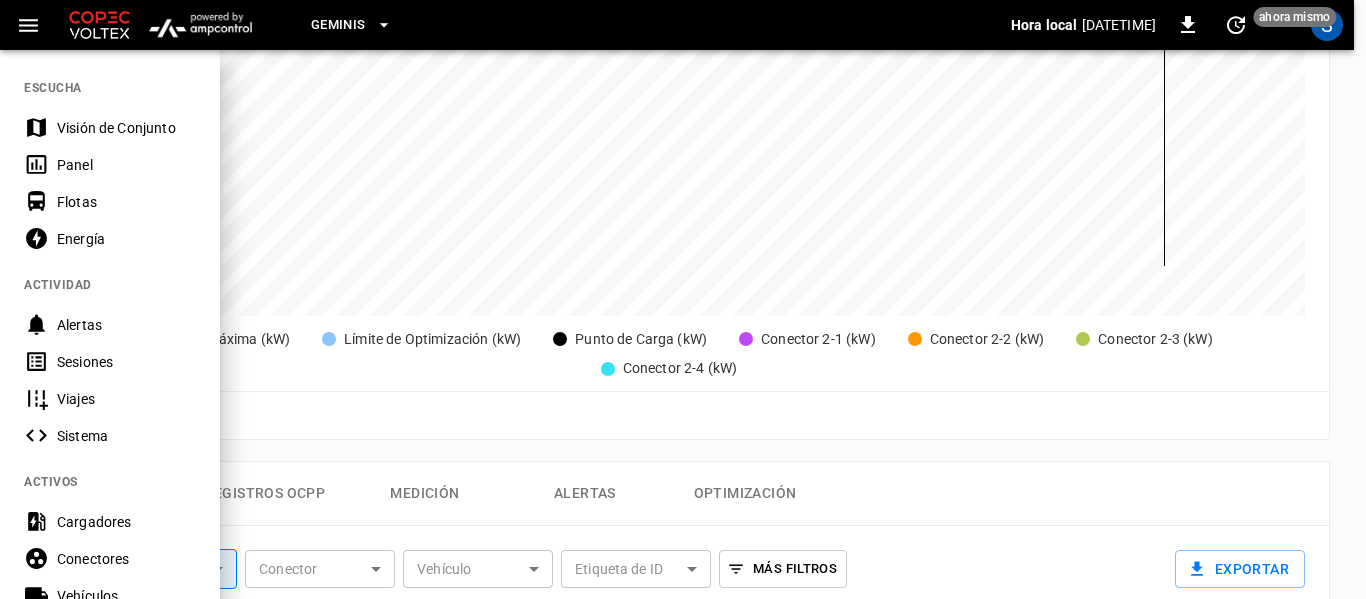 click on "Panel" at bounding box center (126, 165) 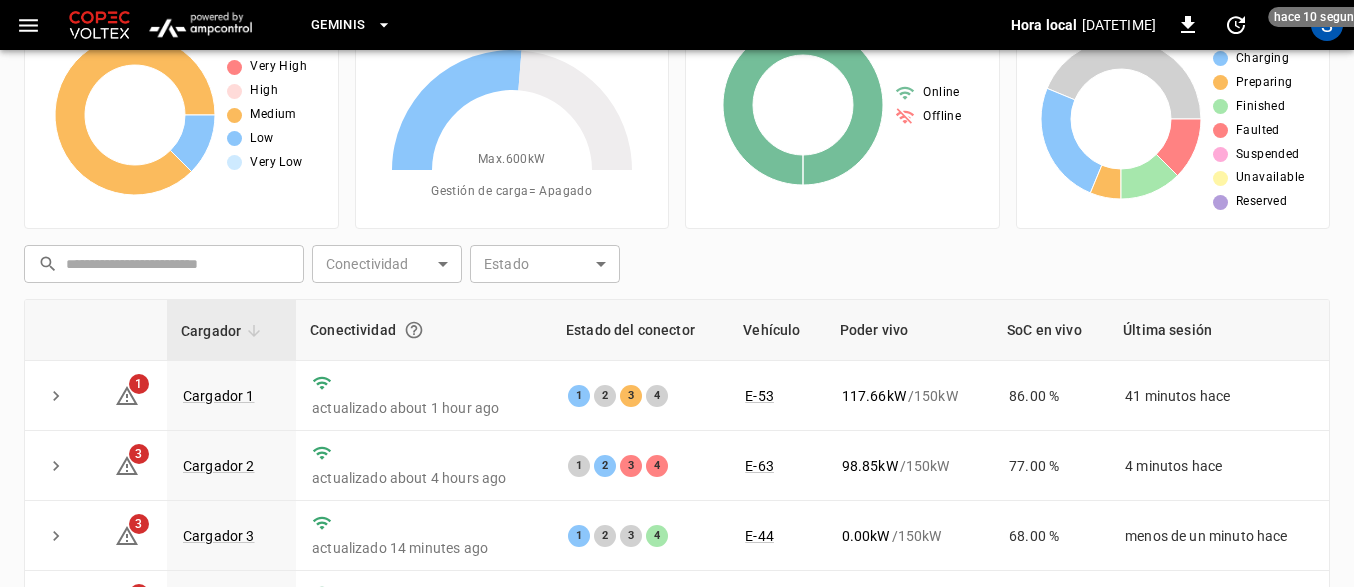 scroll, scrollTop: 300, scrollLeft: 0, axis: vertical 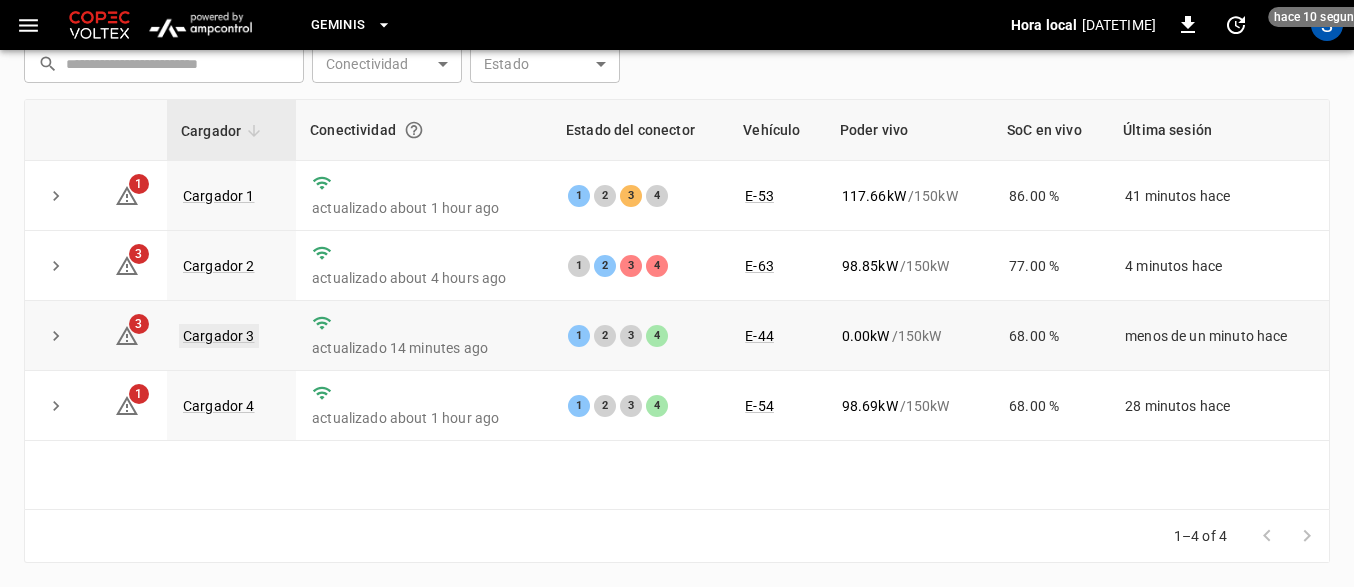 click on "Cargador 3" at bounding box center [219, 336] 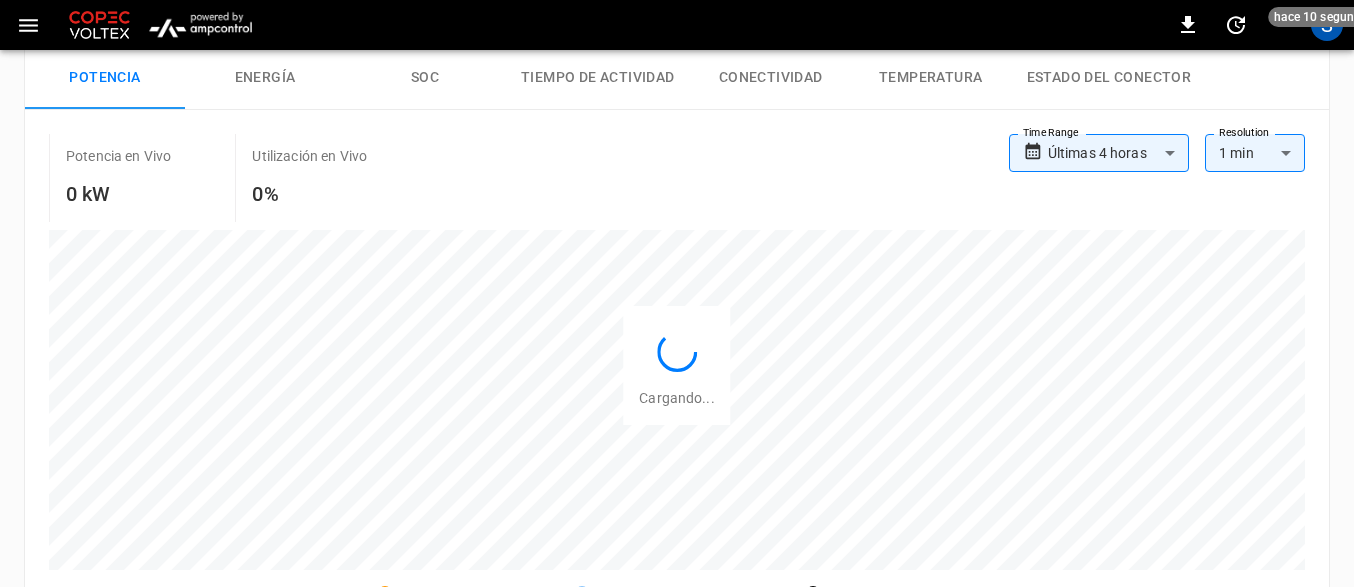 scroll, scrollTop: 0, scrollLeft: 0, axis: both 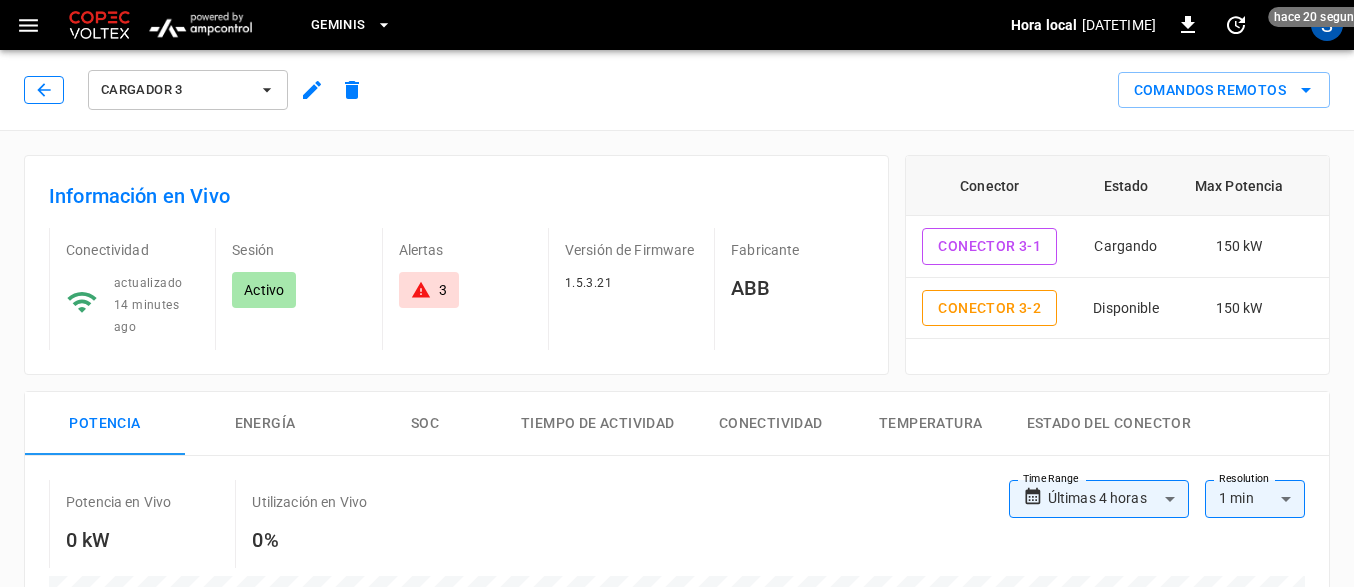 click 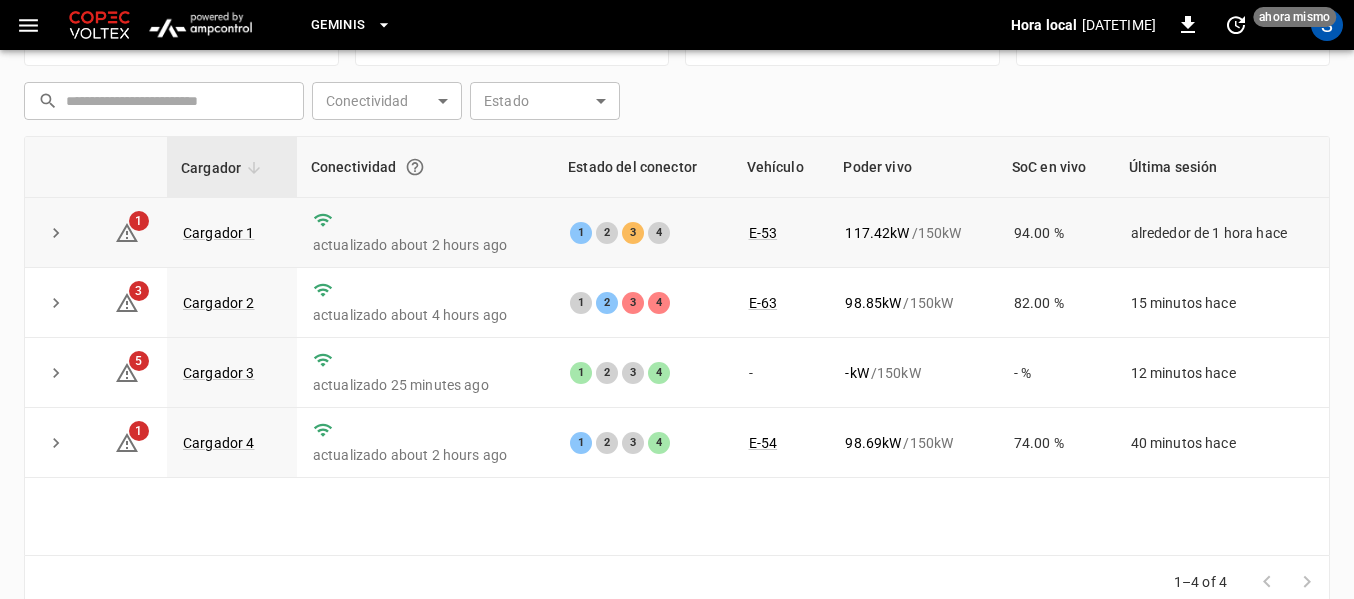scroll, scrollTop: 297, scrollLeft: 0, axis: vertical 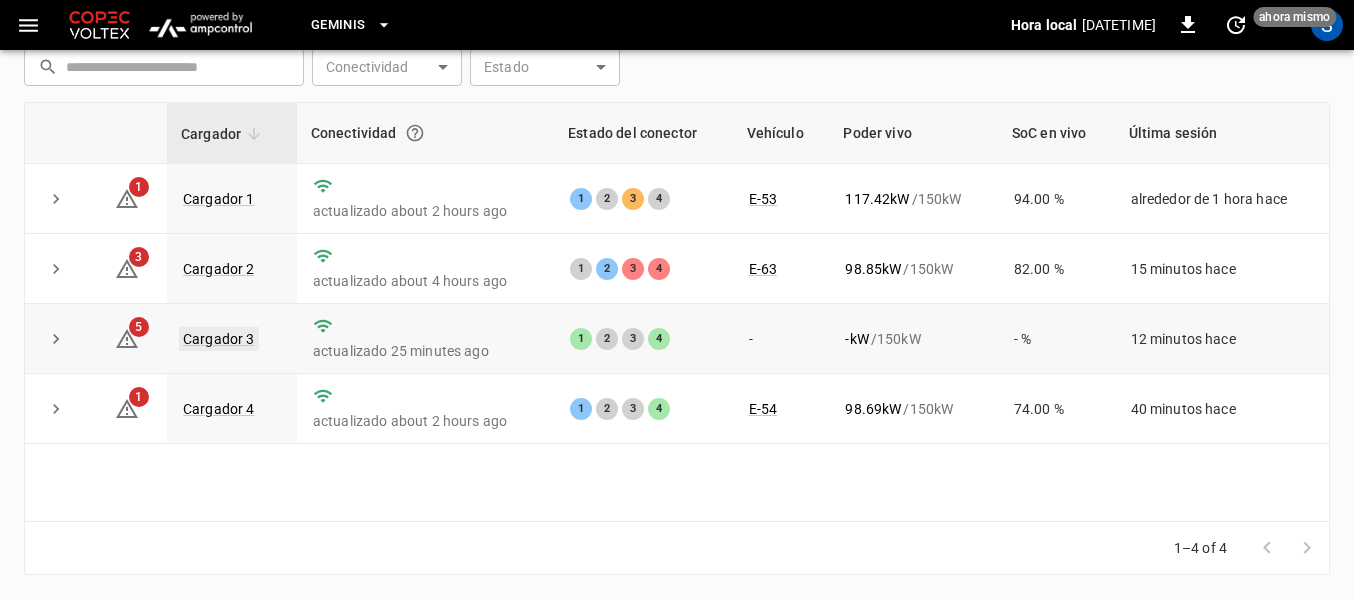 click on "Cargador 3" at bounding box center [219, 339] 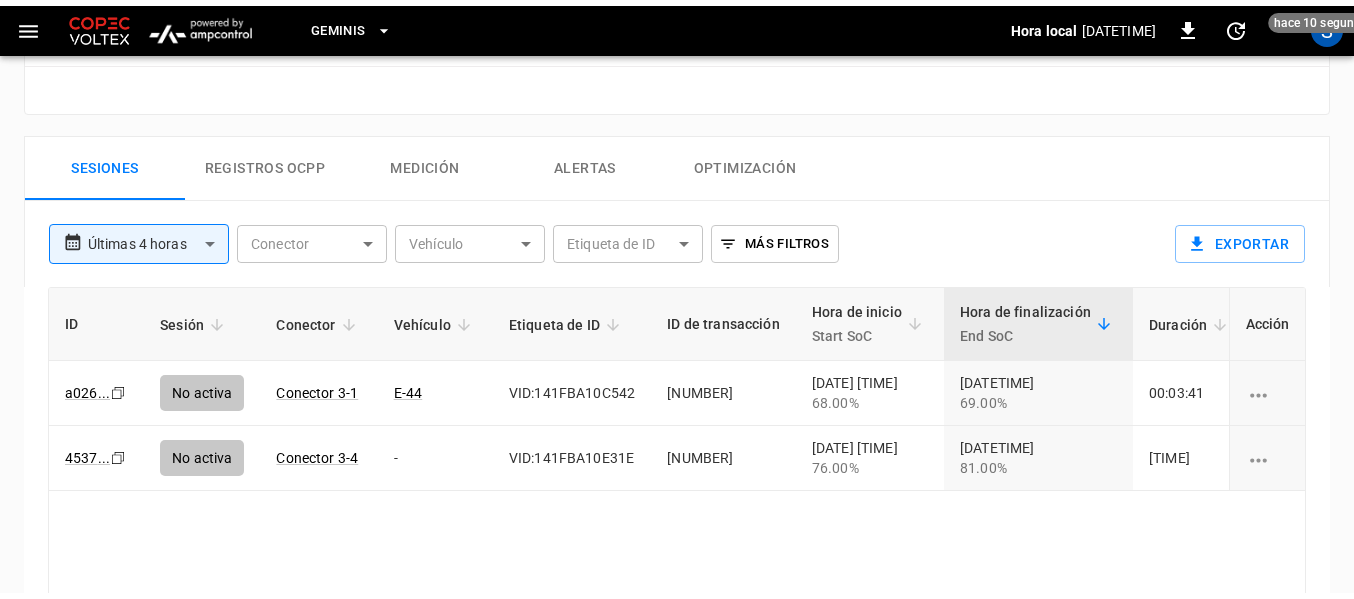 scroll, scrollTop: 900, scrollLeft: 0, axis: vertical 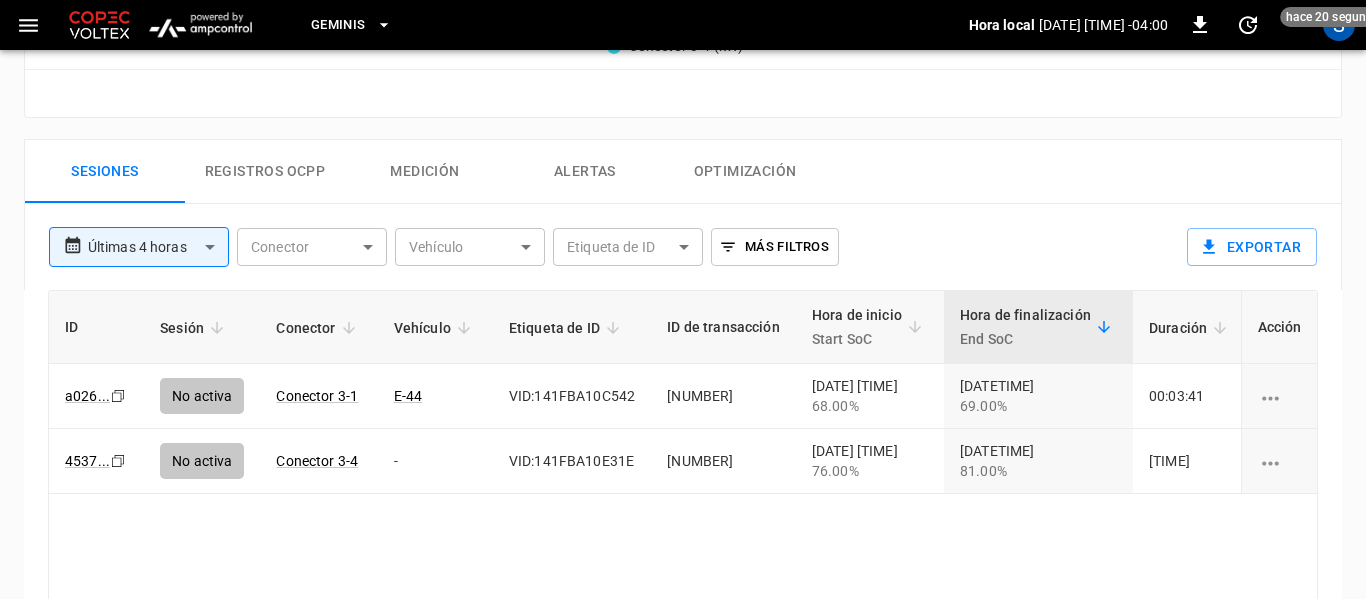 click on "**********" at bounding box center [683, -57] 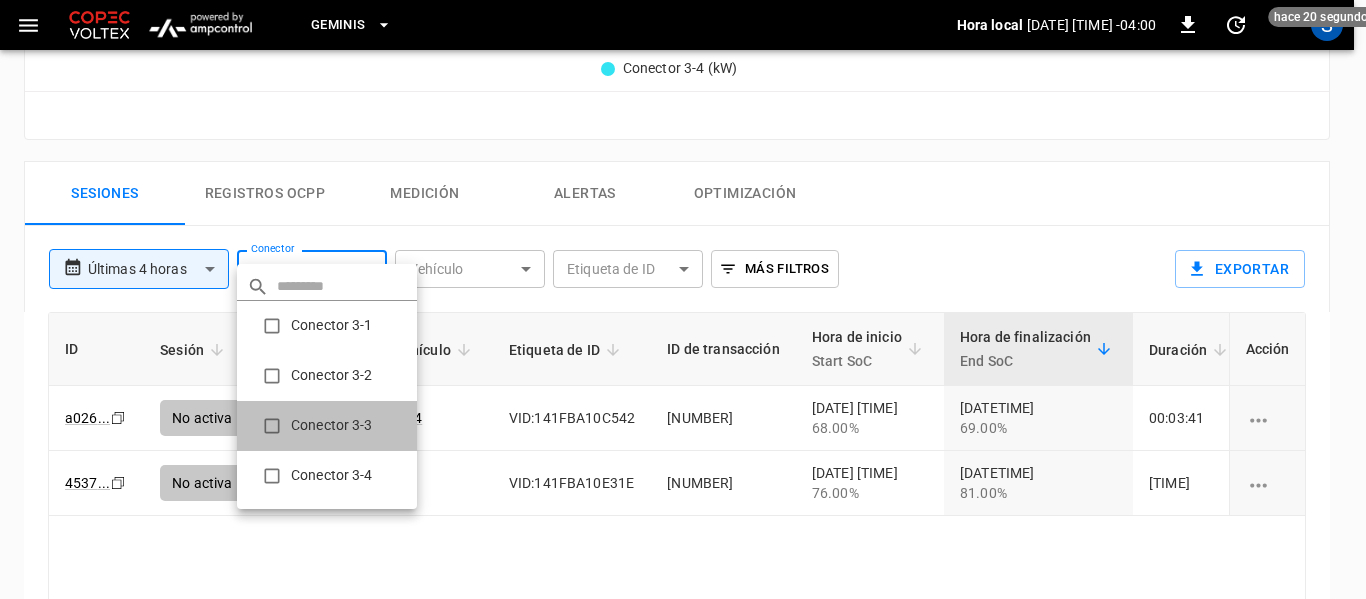 click on "Conector 3-3" at bounding box center [327, 426] 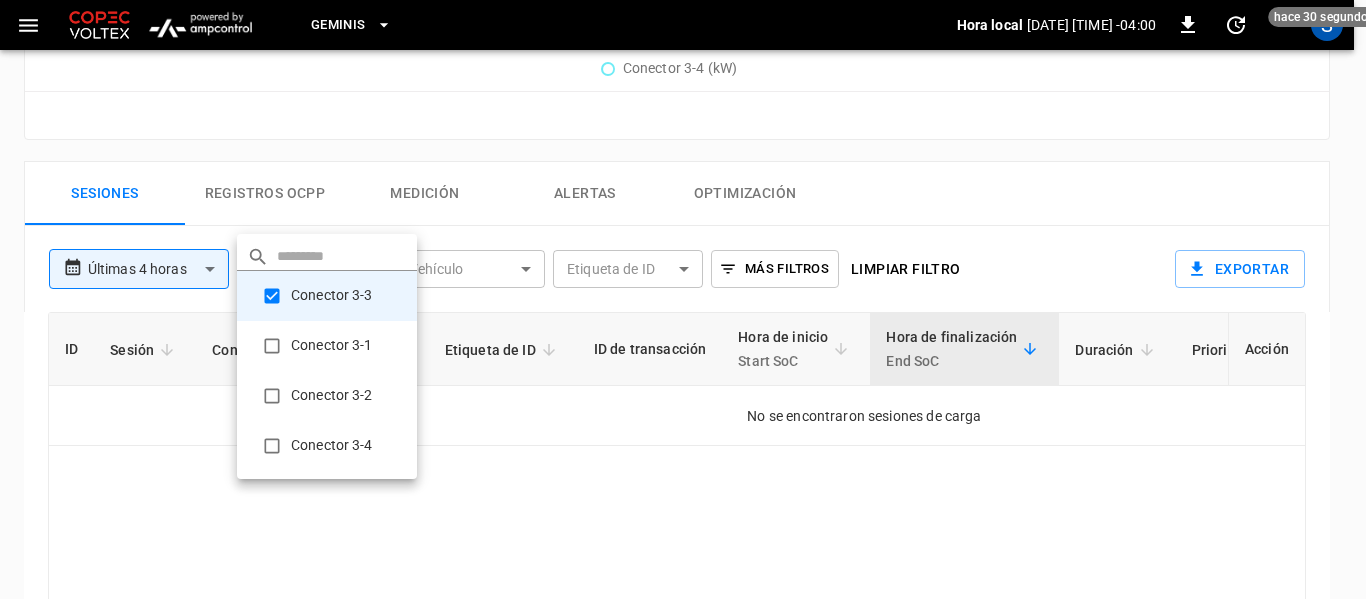click on "Conector 3-4" at bounding box center [327, 446] 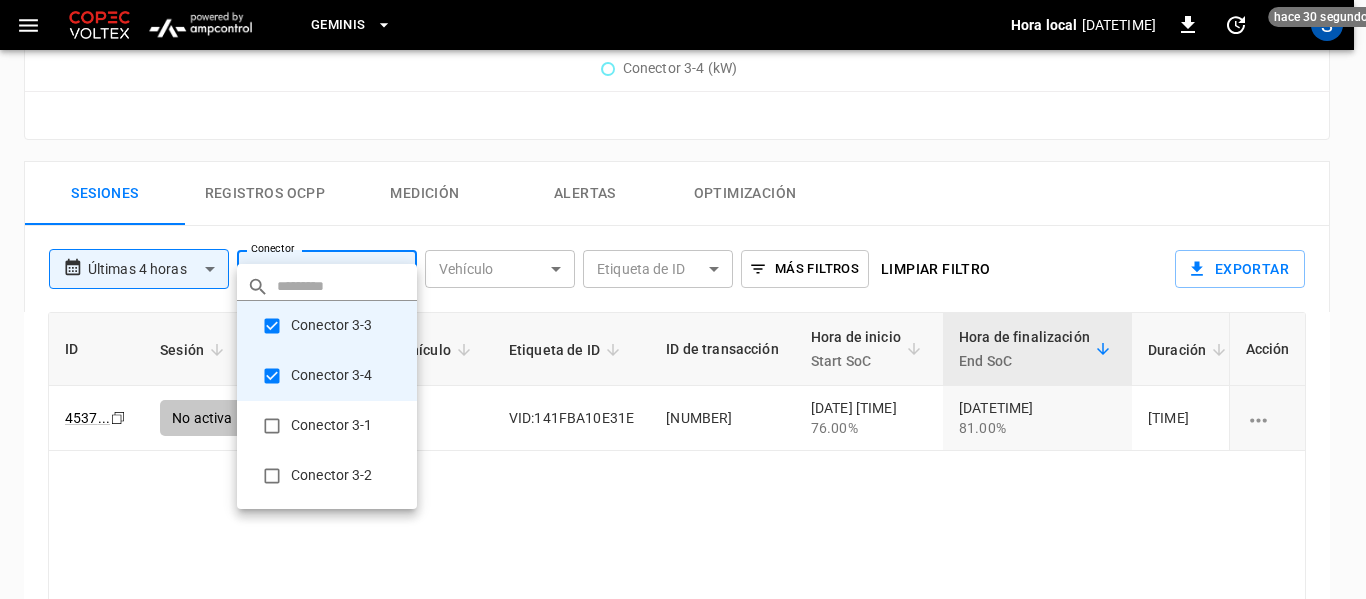 click at bounding box center [683, 299] 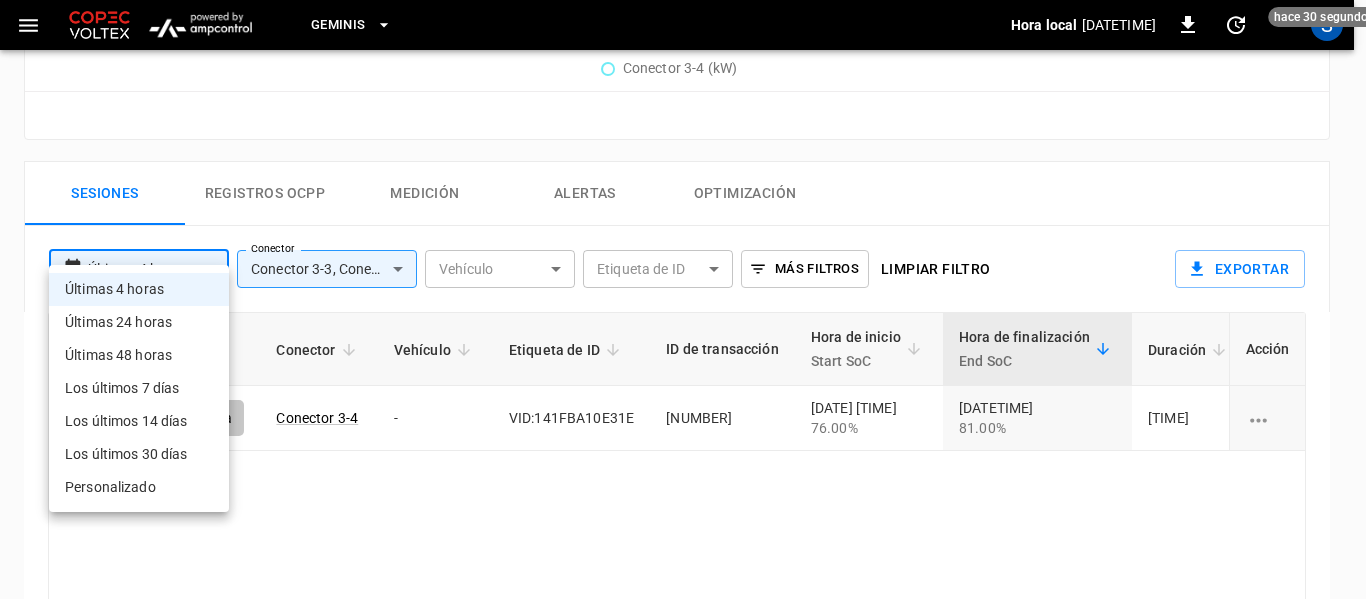 click on "**********" at bounding box center (683, -46) 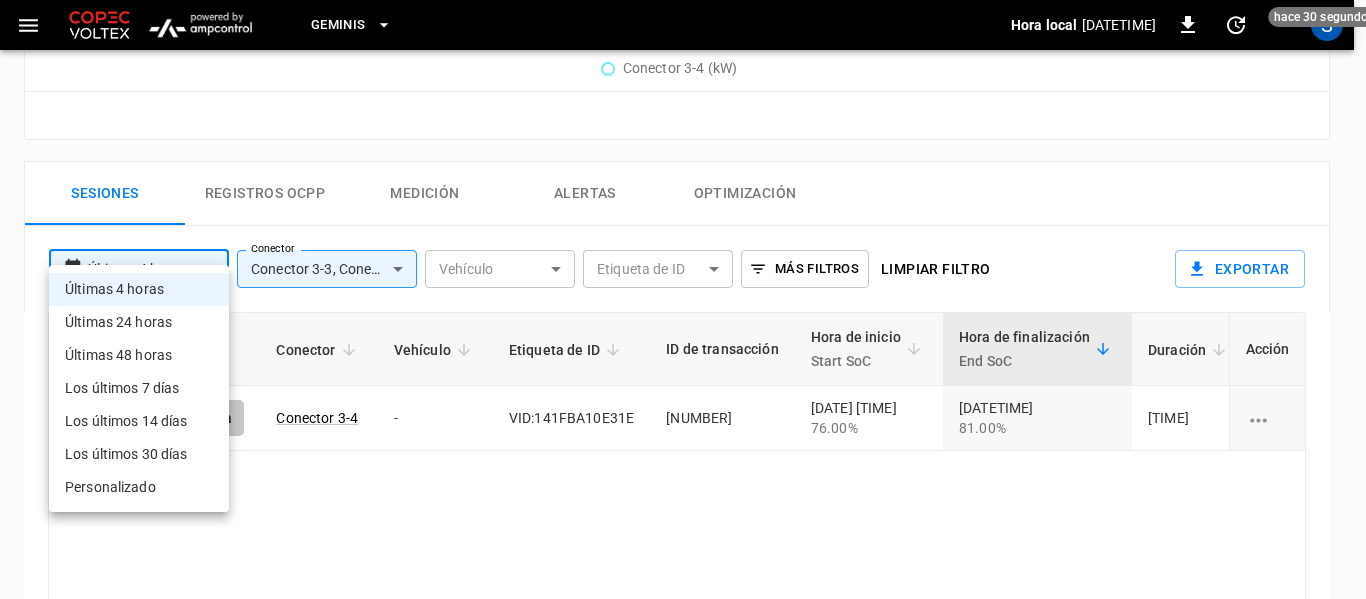 click on "Últimas 48 horas" at bounding box center (139, 355) 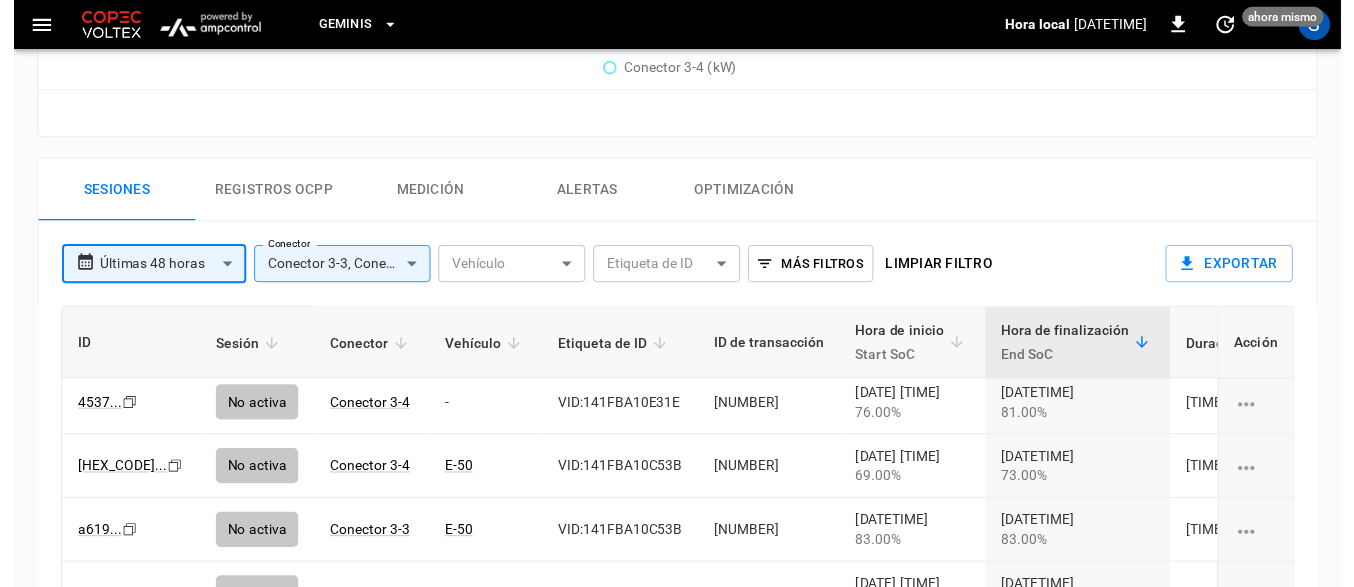 scroll, scrollTop: 0, scrollLeft: 0, axis: both 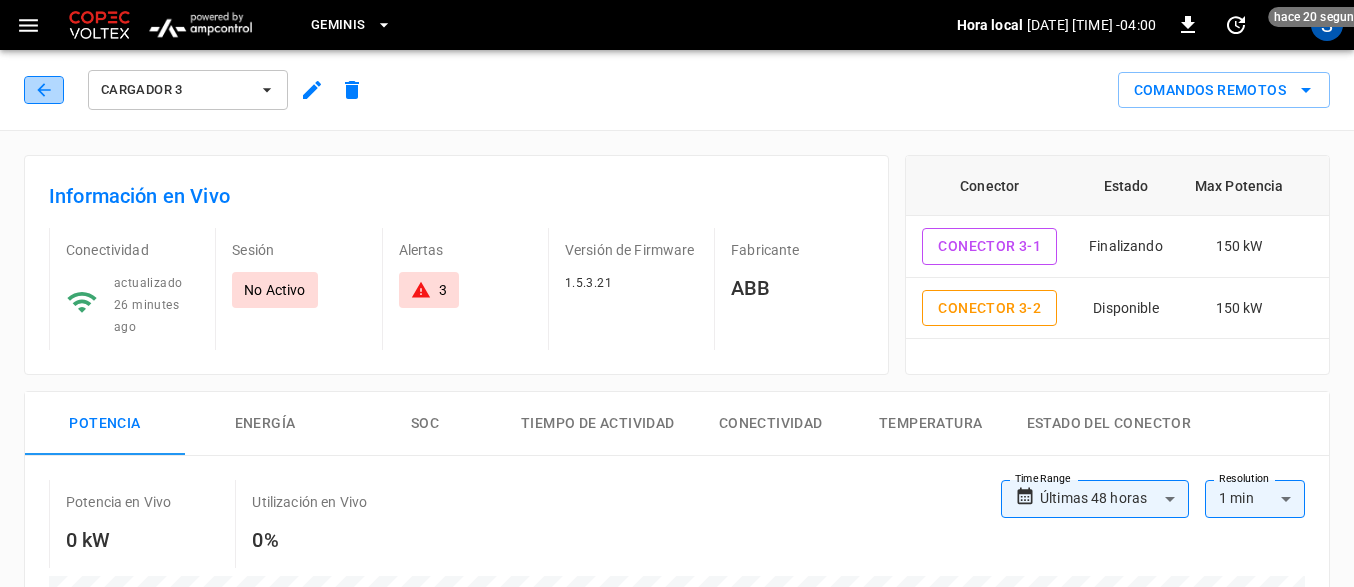 click at bounding box center [44, 90] 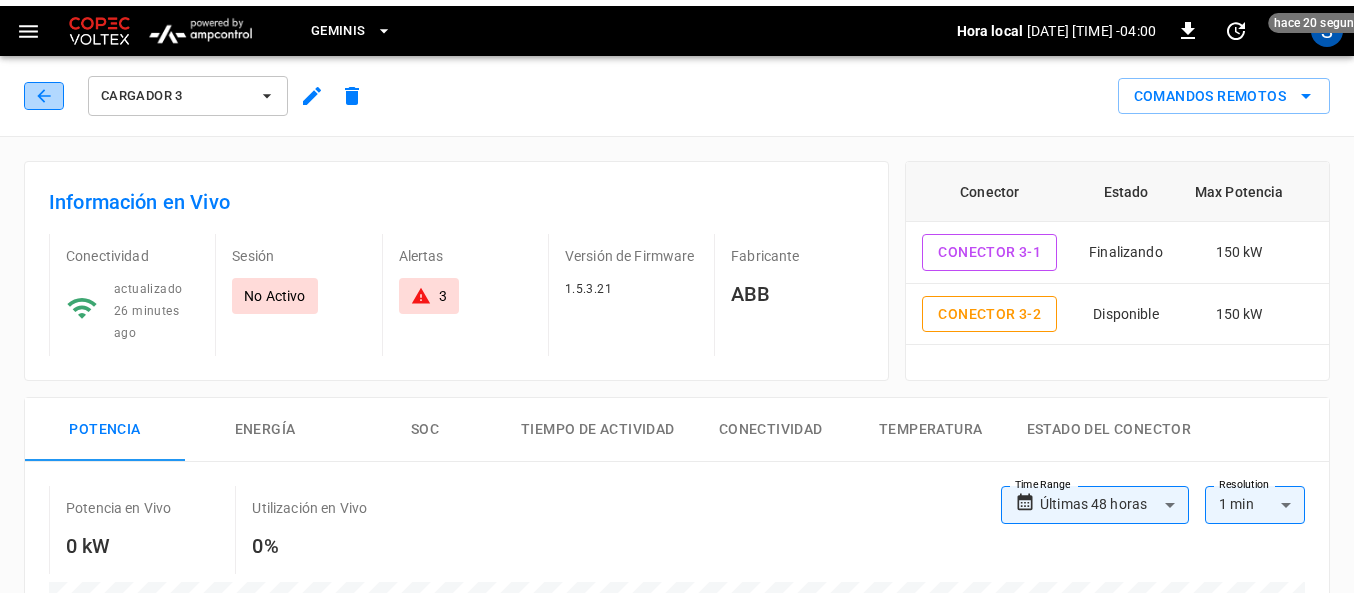 scroll, scrollTop: 297, scrollLeft: 0, axis: vertical 